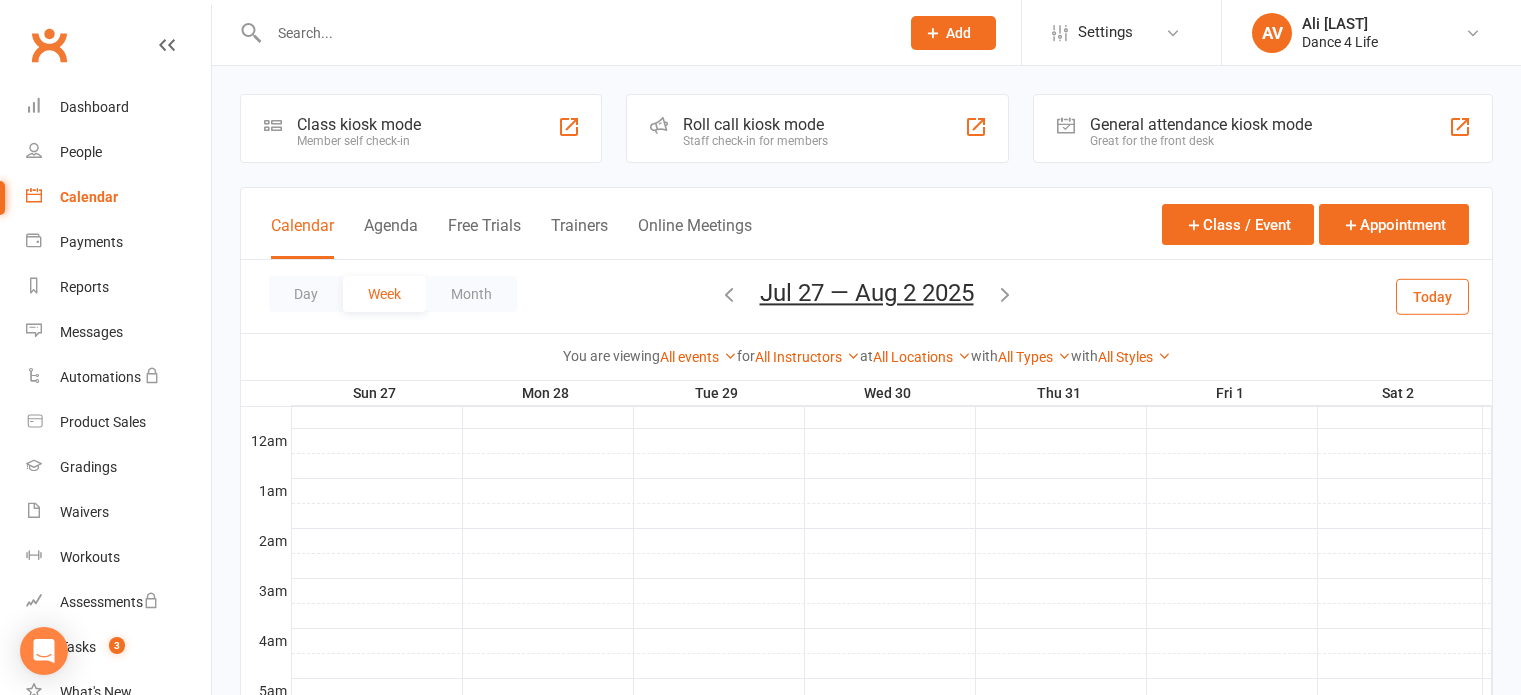 scroll, scrollTop: 800, scrollLeft: 0, axis: vertical 